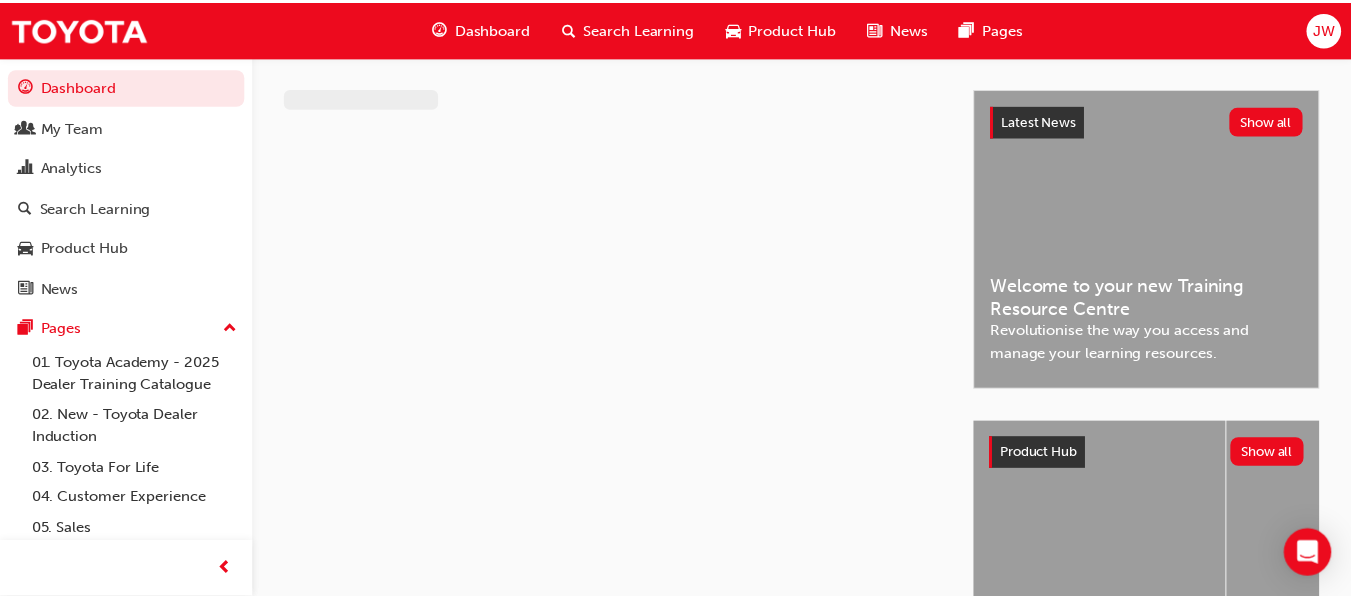 scroll, scrollTop: 0, scrollLeft: 0, axis: both 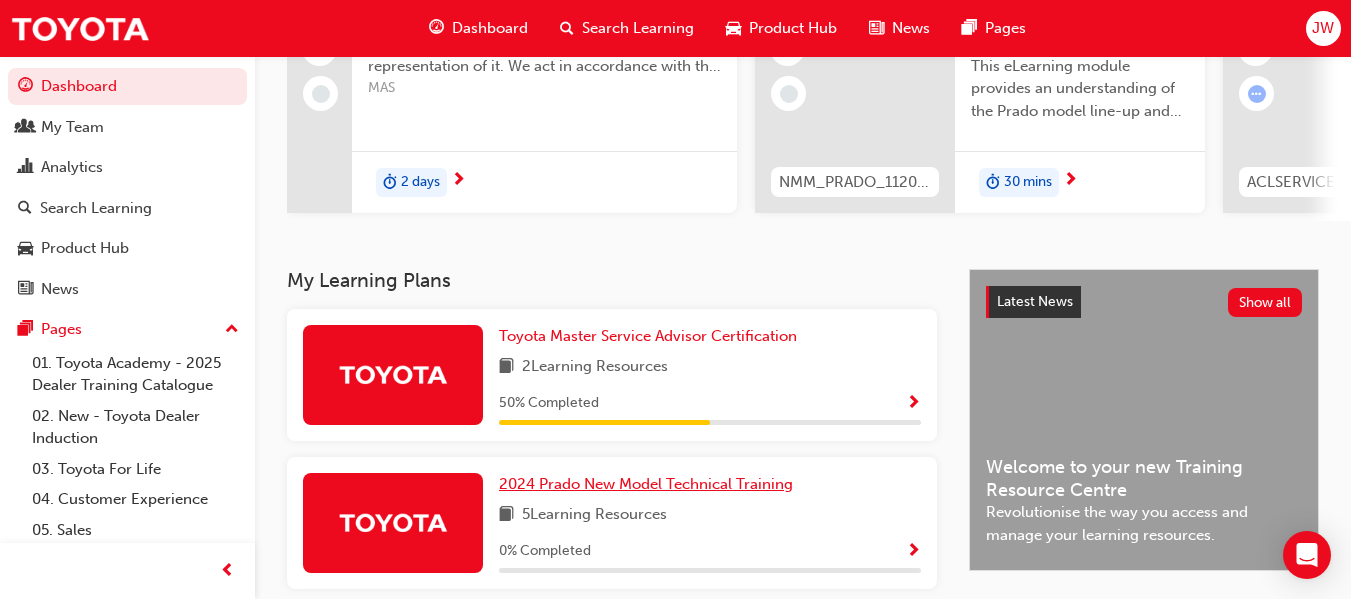 click on "2024 Prado New Model Technical Training" at bounding box center [646, 484] 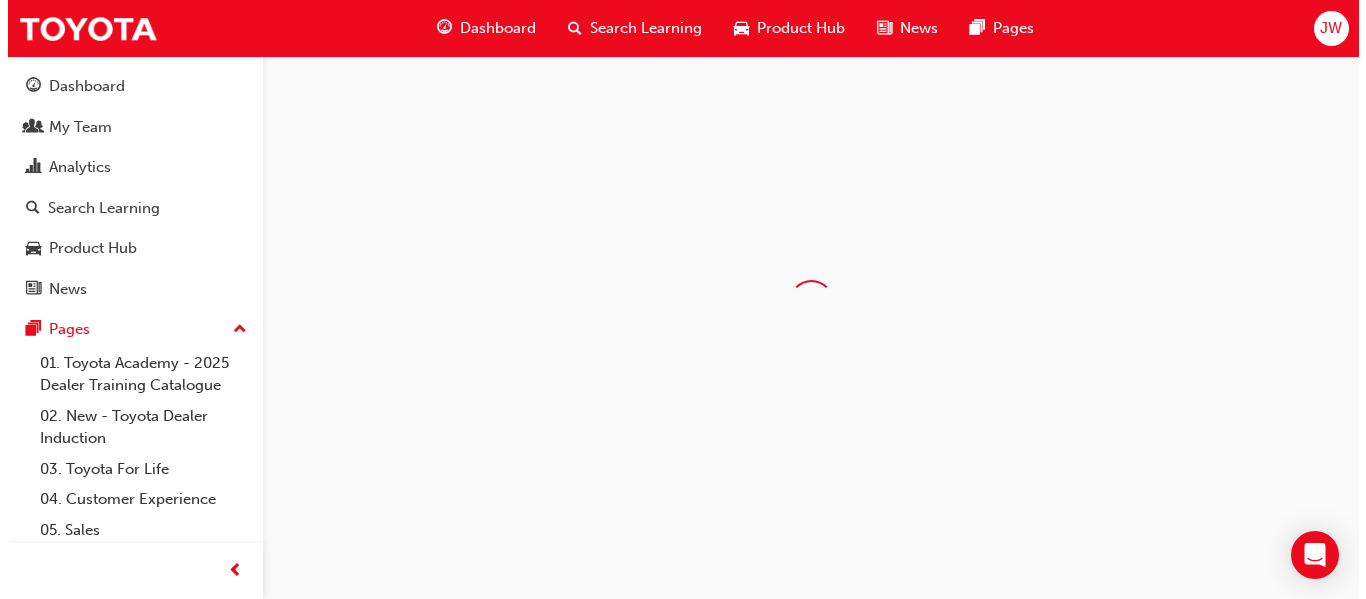 scroll, scrollTop: 0, scrollLeft: 0, axis: both 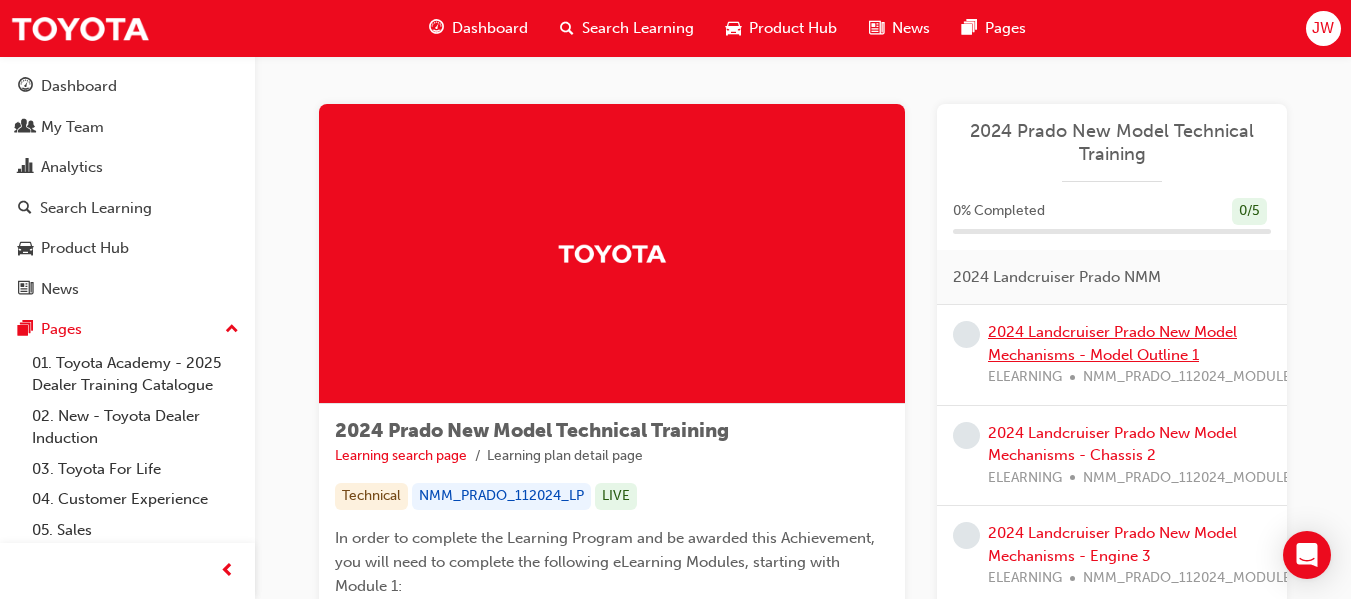 click on "2024 Landcruiser Prado New Model Mechanisms - Model Outline 1" at bounding box center [1112, 343] 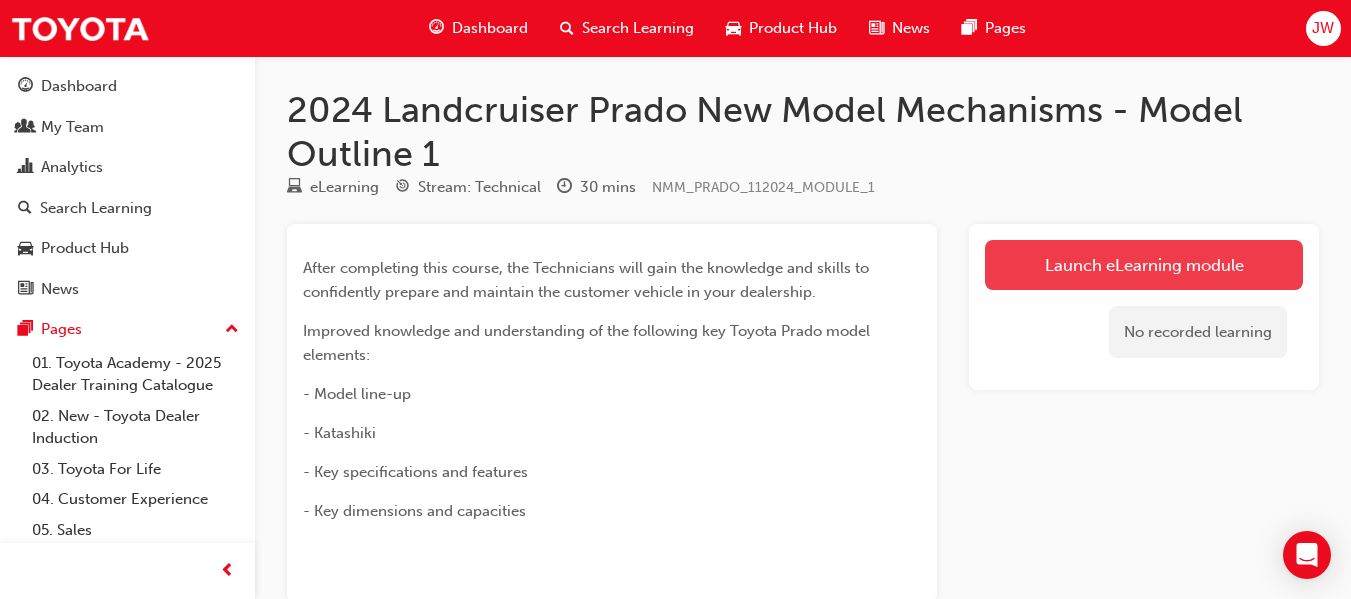 click on "Launch eLearning module" at bounding box center (1144, 265) 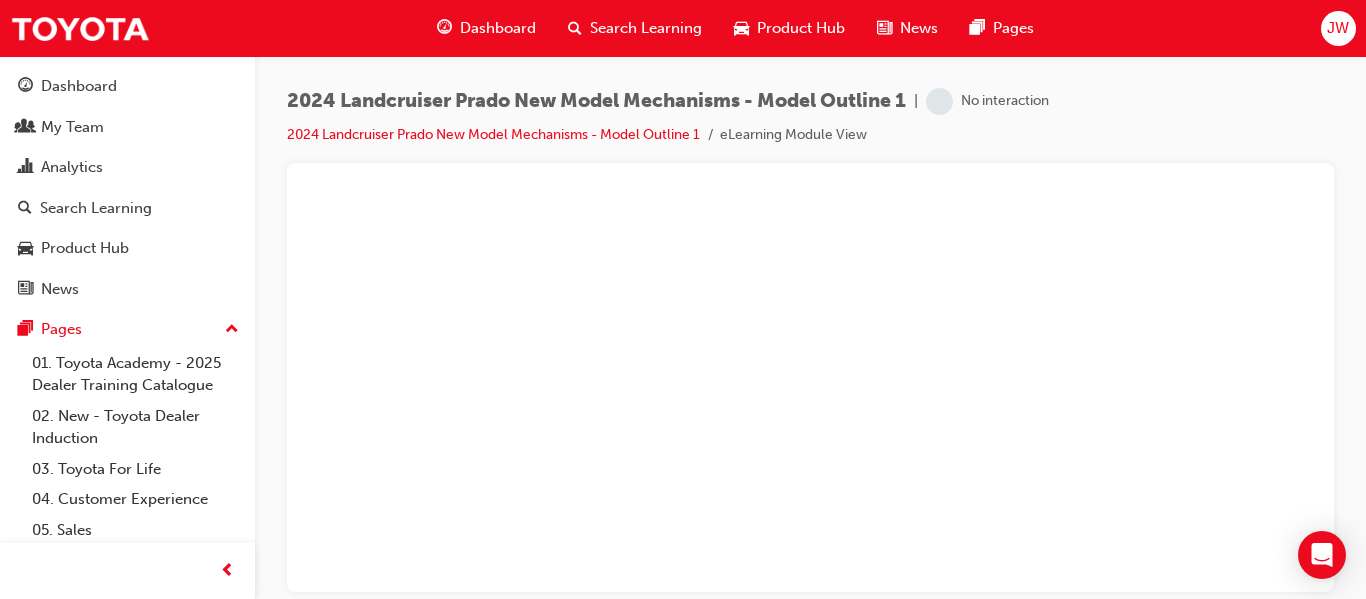 click on "2024 Landcruiser Prado New Model Mechanisms - Model Outline 1 | No interaction 2024 Landcruiser Prado New Model Mechanisms - Model Outline 1 eLearning Module View" at bounding box center (683, 299) 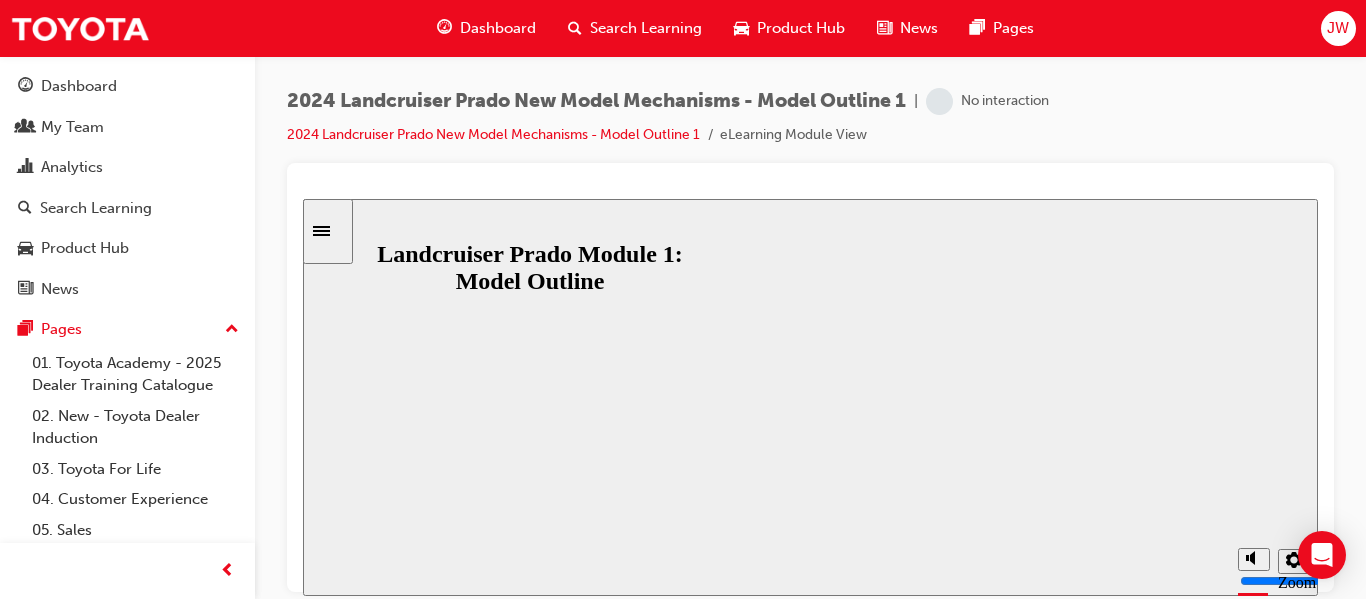 click on "Back to top
Playback Speed
2
1.75" at bounding box center (810, 396) 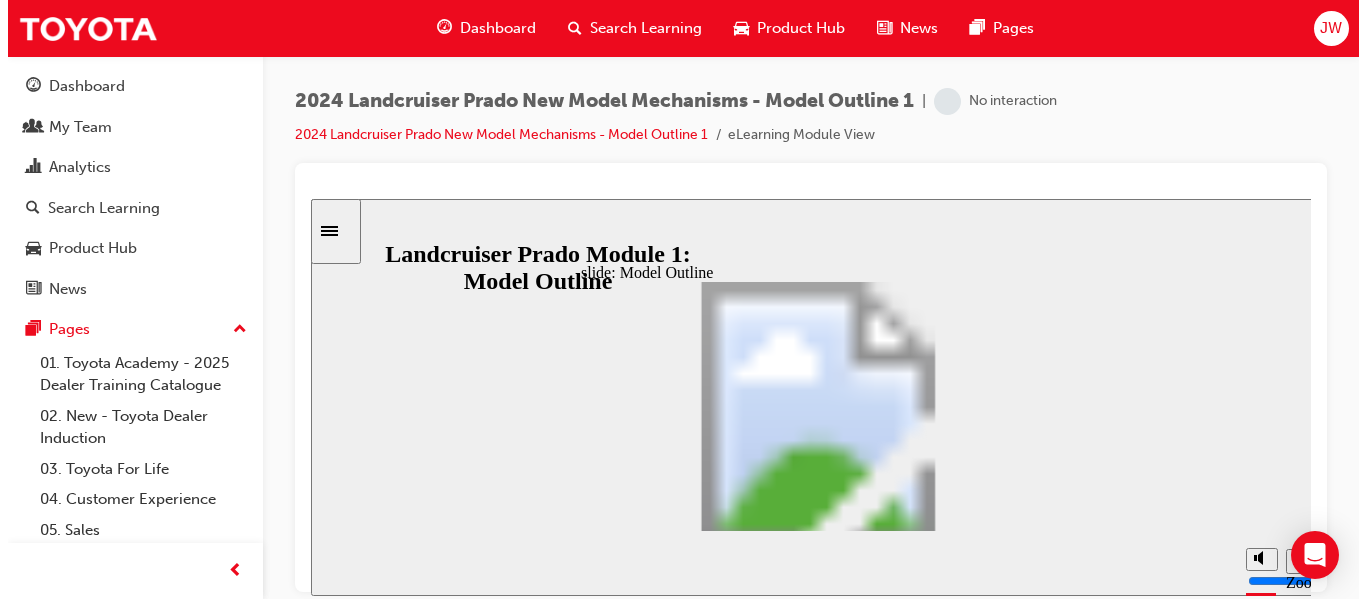 scroll, scrollTop: 0, scrollLeft: 0, axis: both 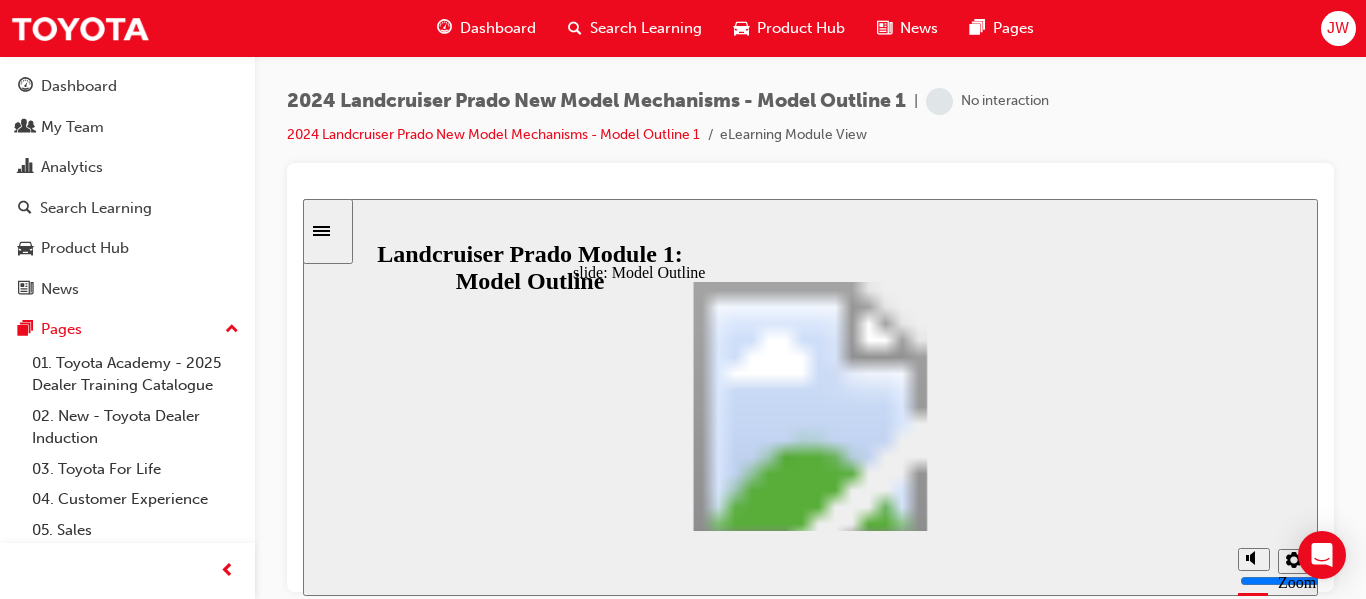 click 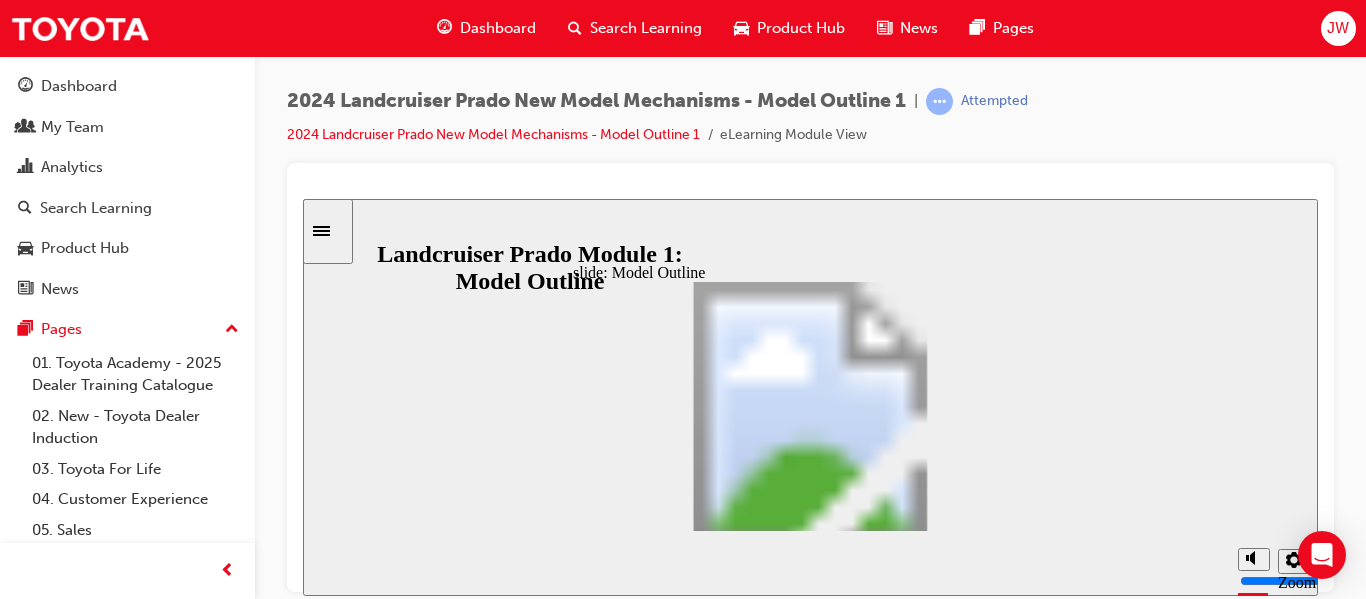 click 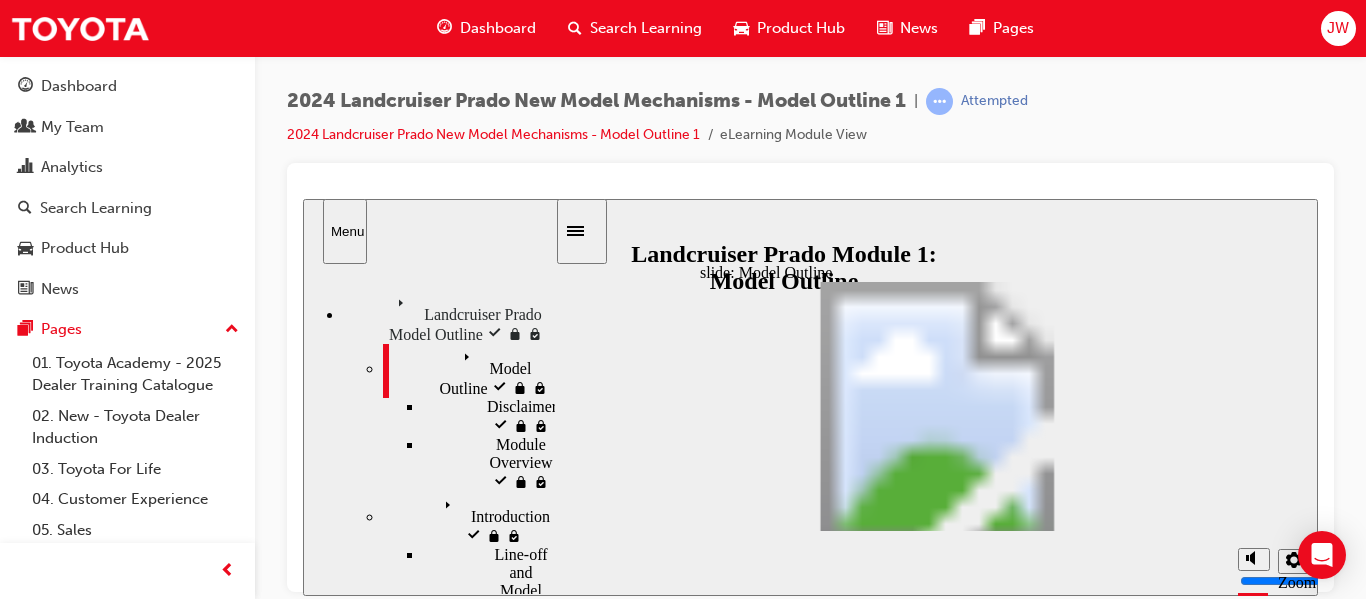 click on "Model Outline" at bounding box center [503, 352] 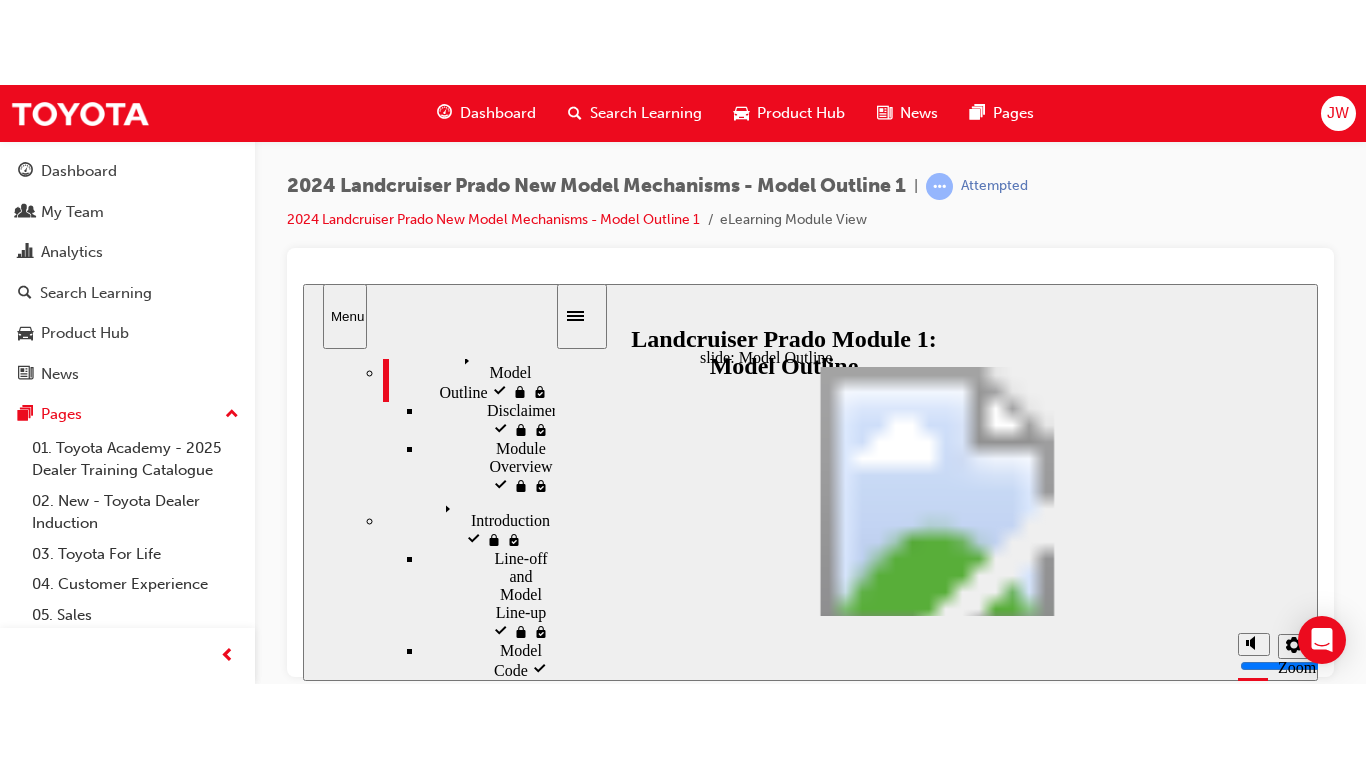 scroll, scrollTop: 120, scrollLeft: 0, axis: vertical 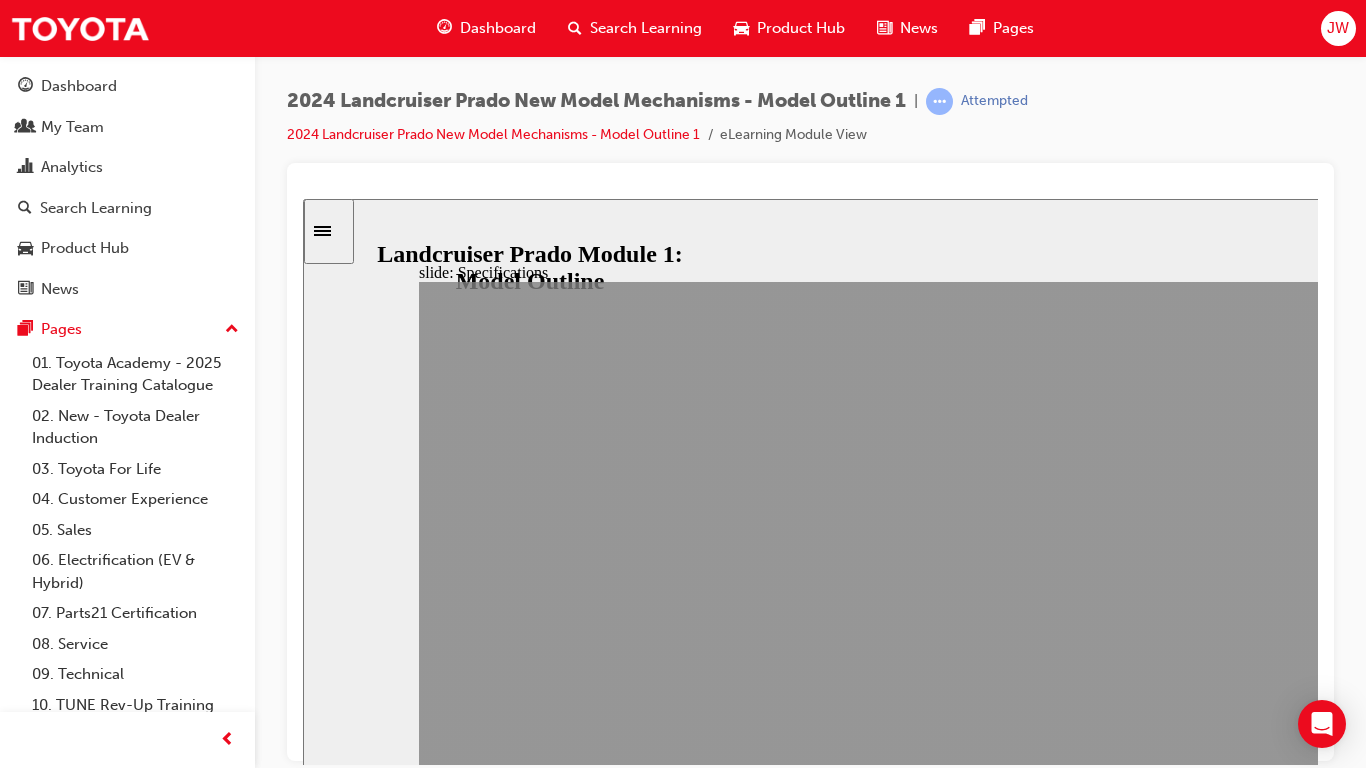 click 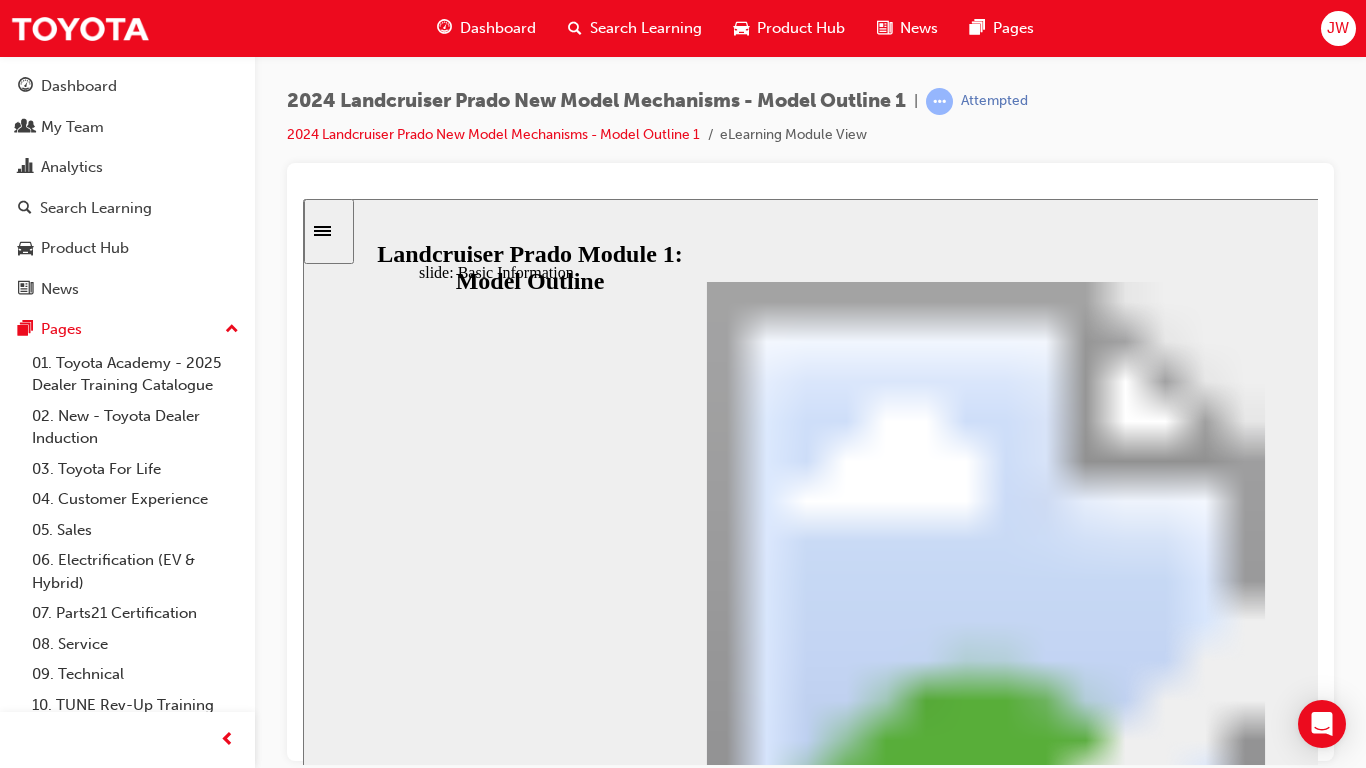 drag, startPoint x: 1330, startPoint y: 554, endPoint x: 1316, endPoint y: 656, distance: 102.9563 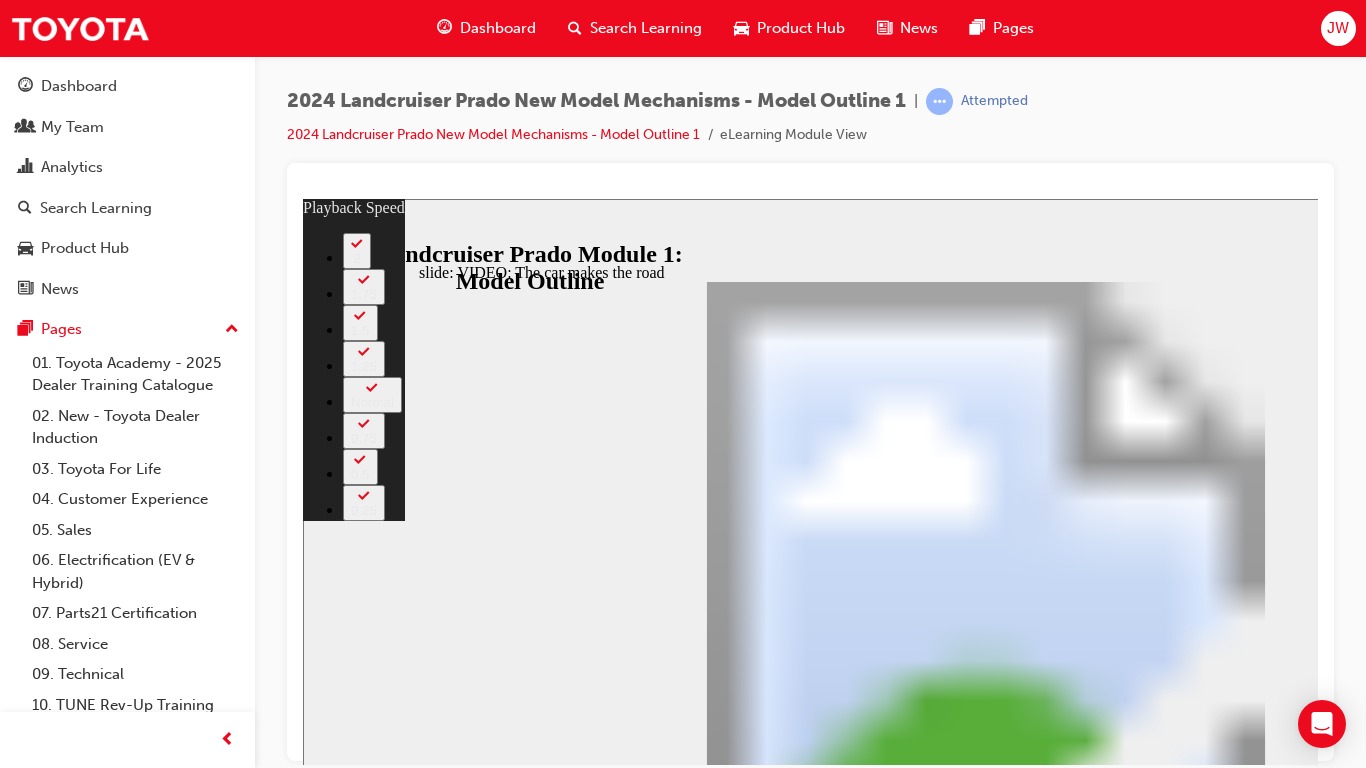 type on "0" 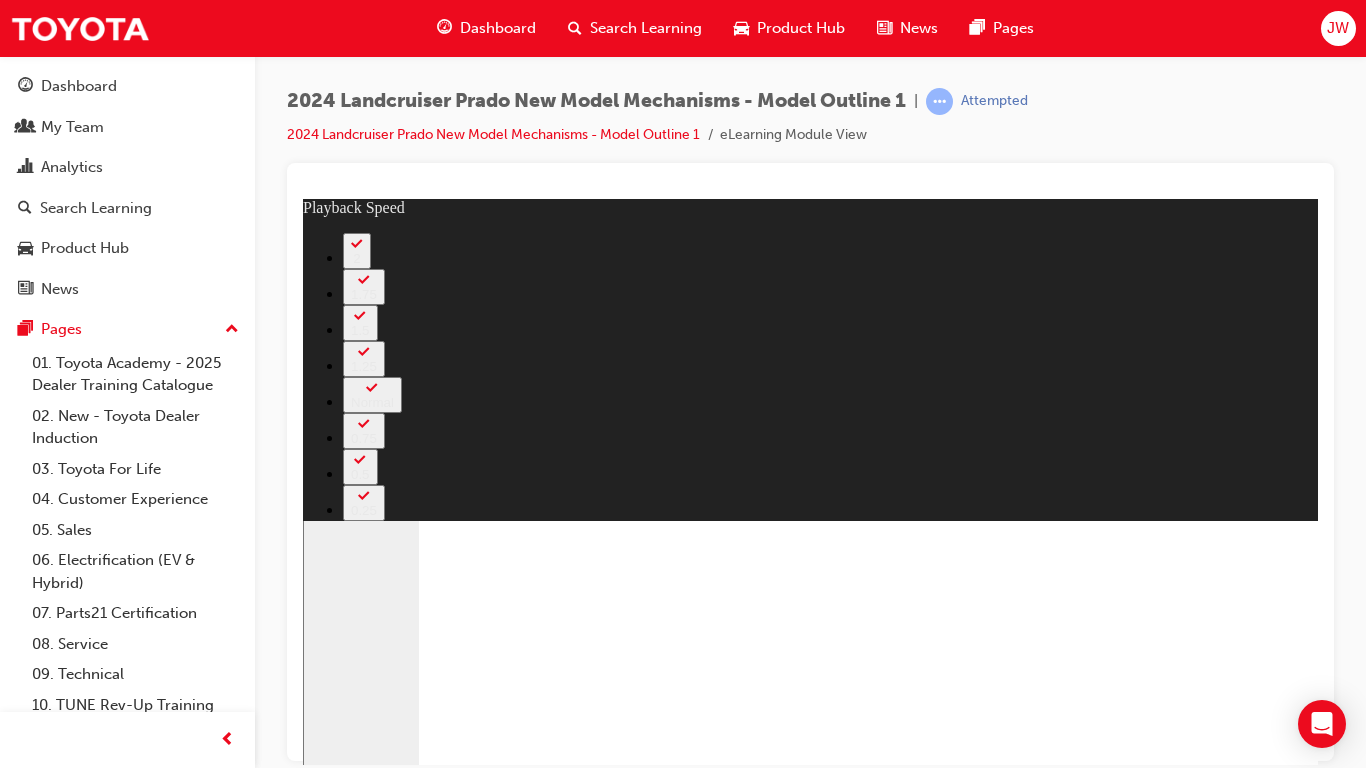 click at bounding box center (488, 4927) 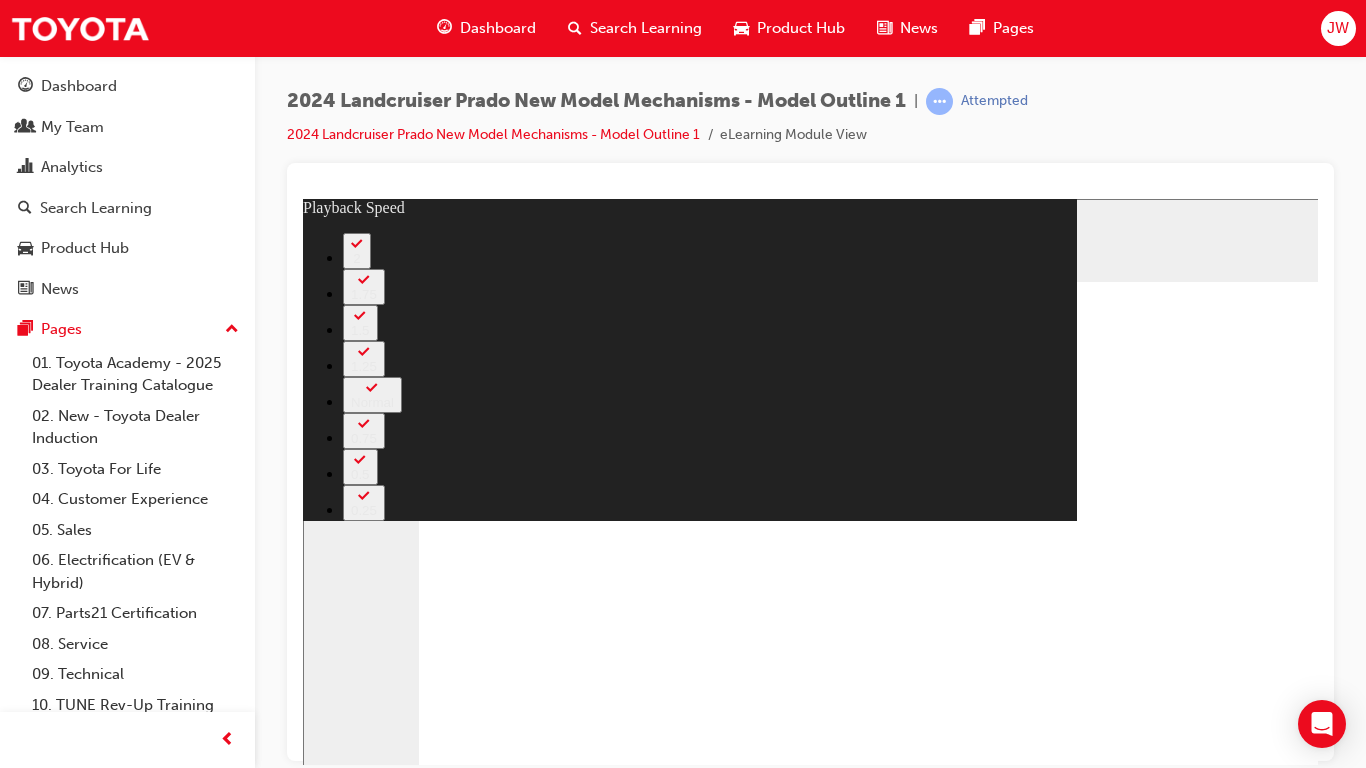 click at bounding box center (488, 4927) 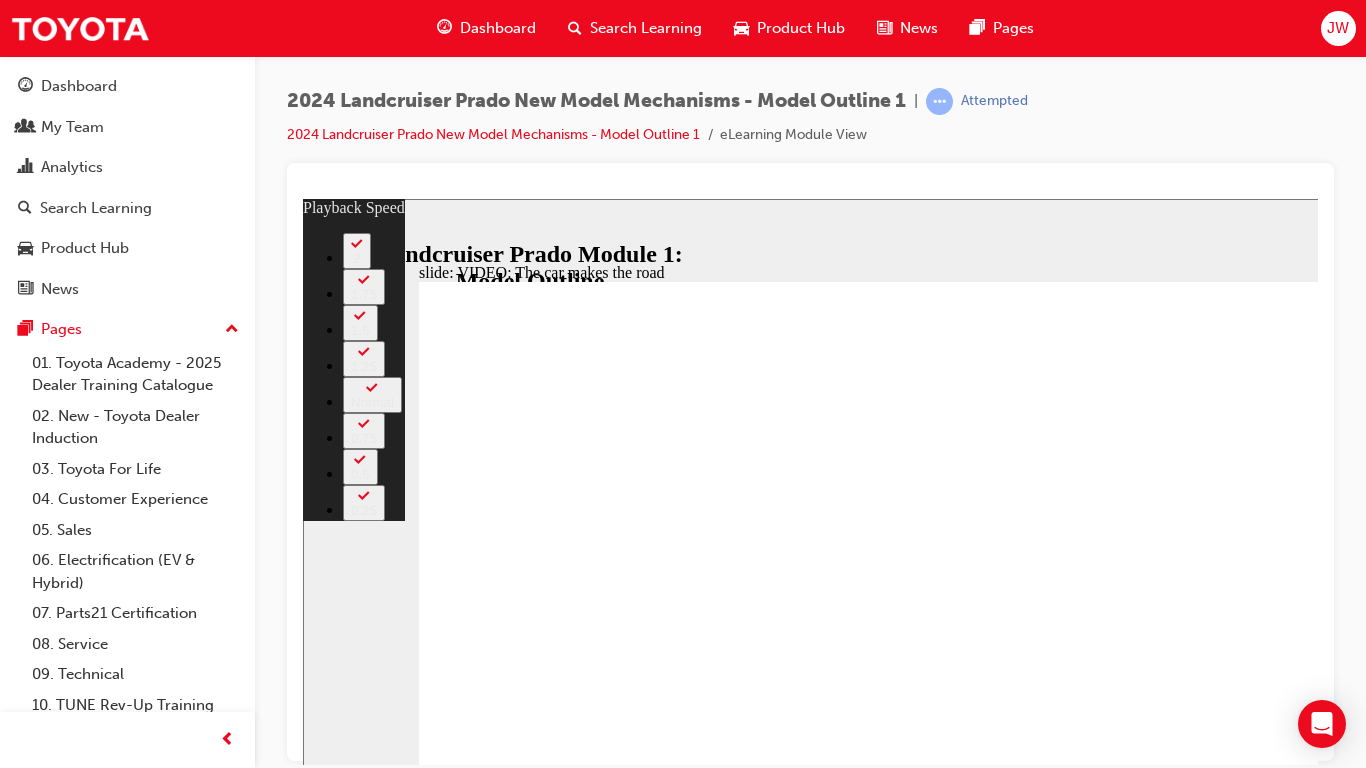 click at bounding box center (488, 4927) 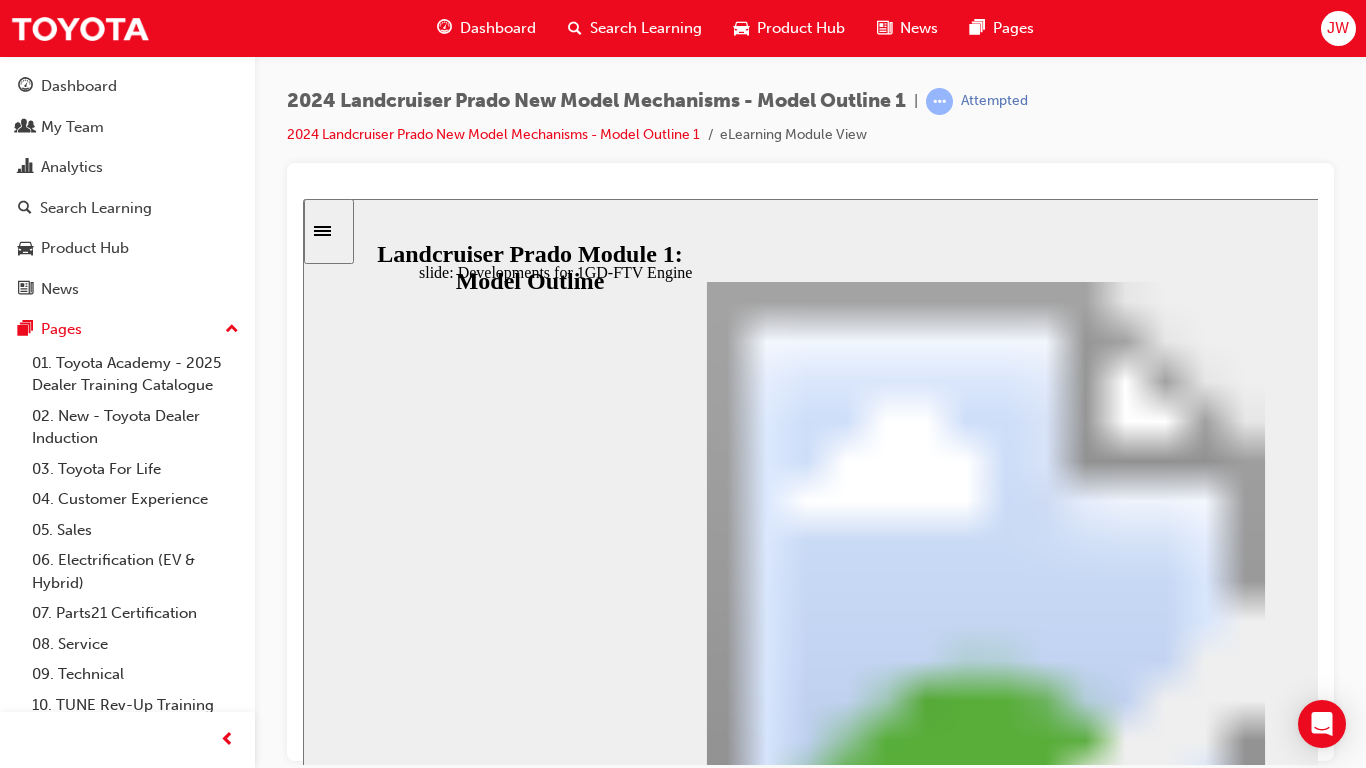 click 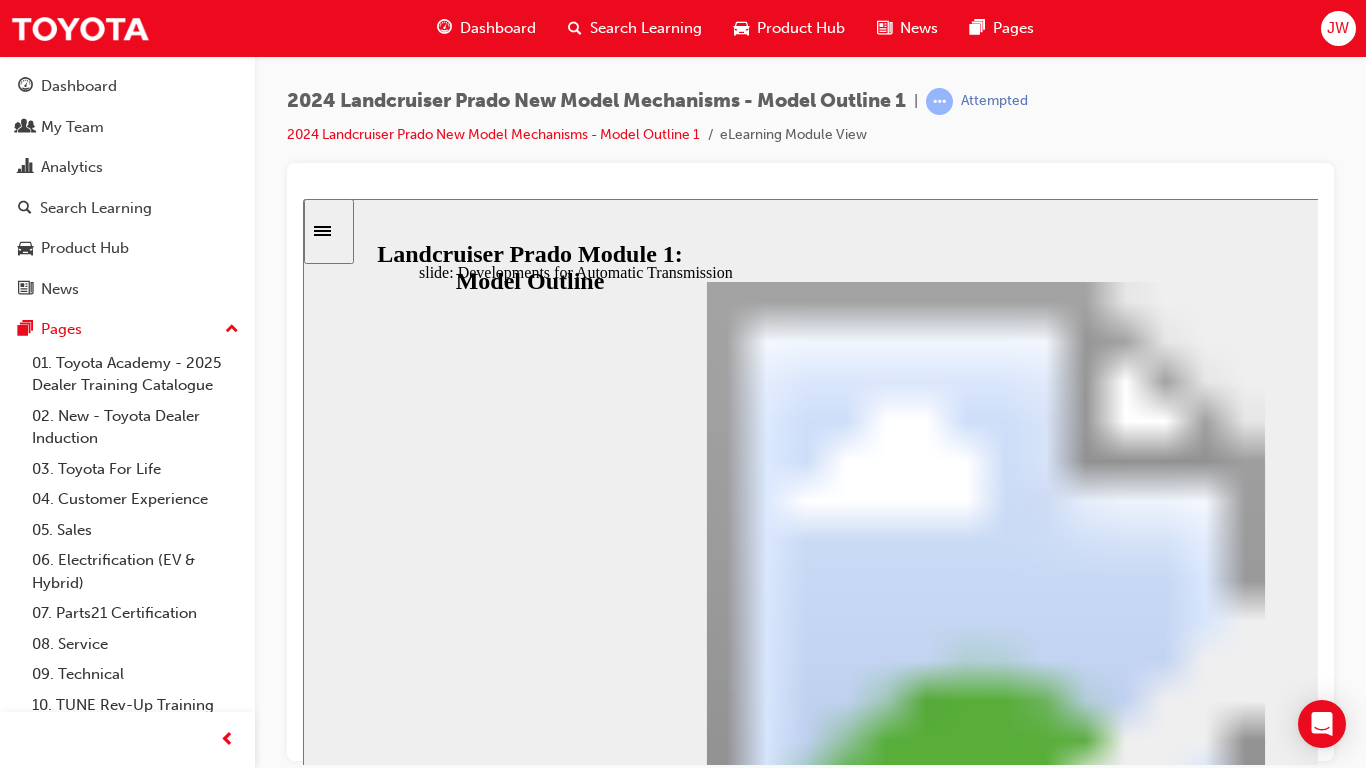 click 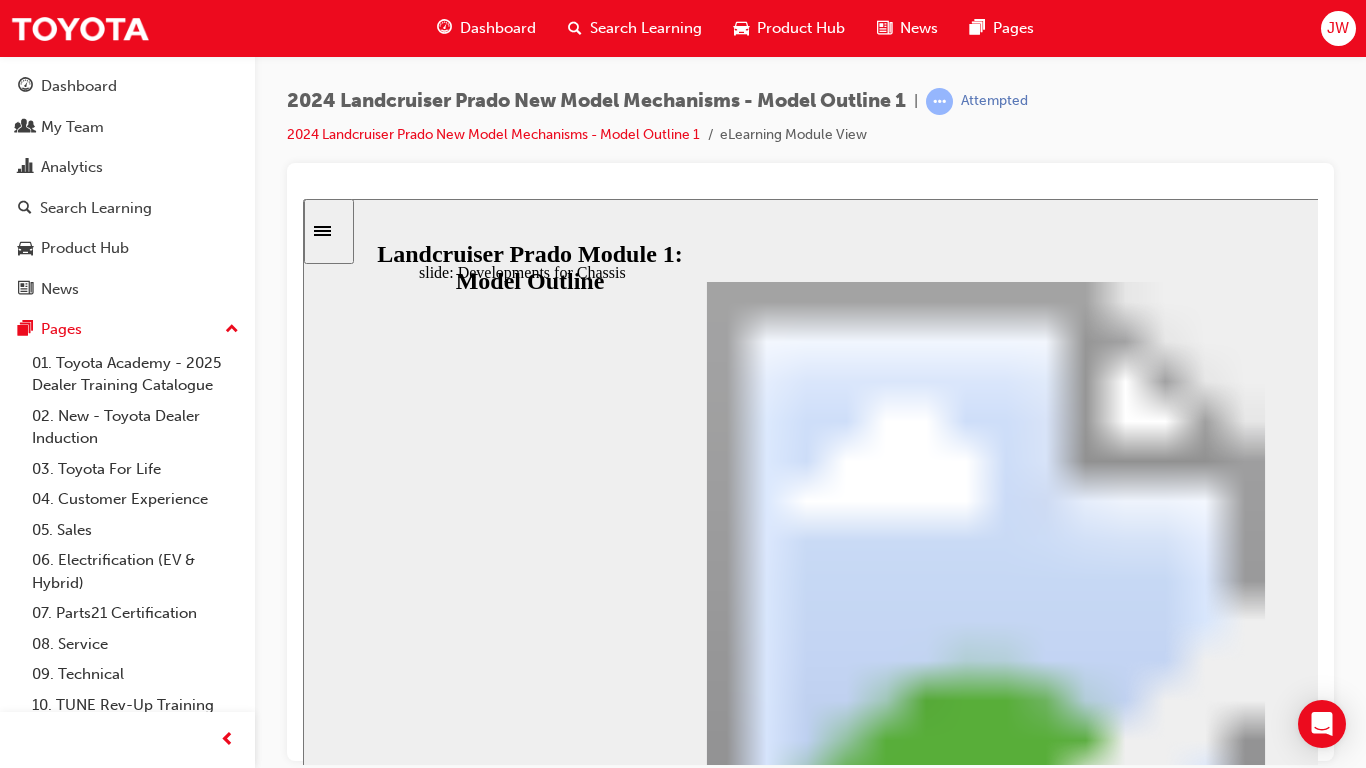 click 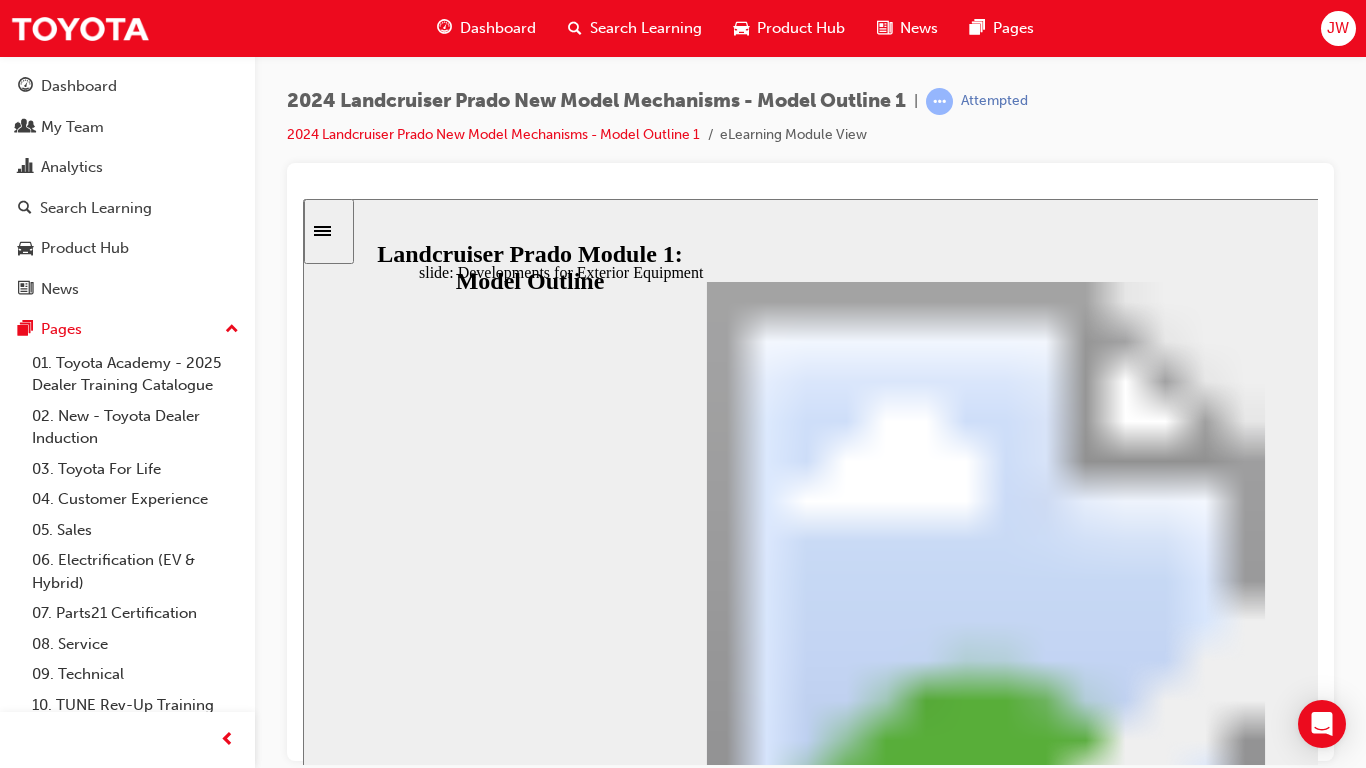 click 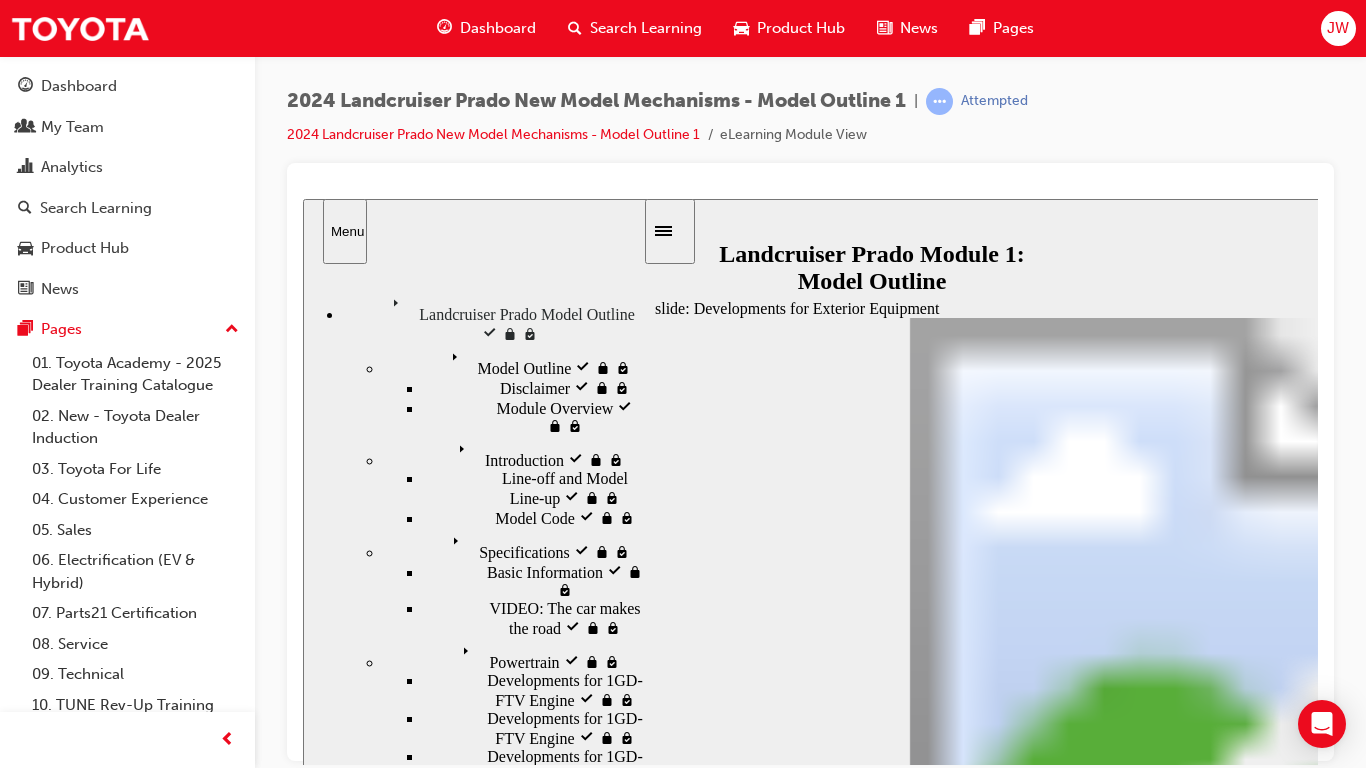 drag, startPoint x: 518, startPoint y: 421, endPoint x: 408, endPoint y: 432, distance: 110.54863 